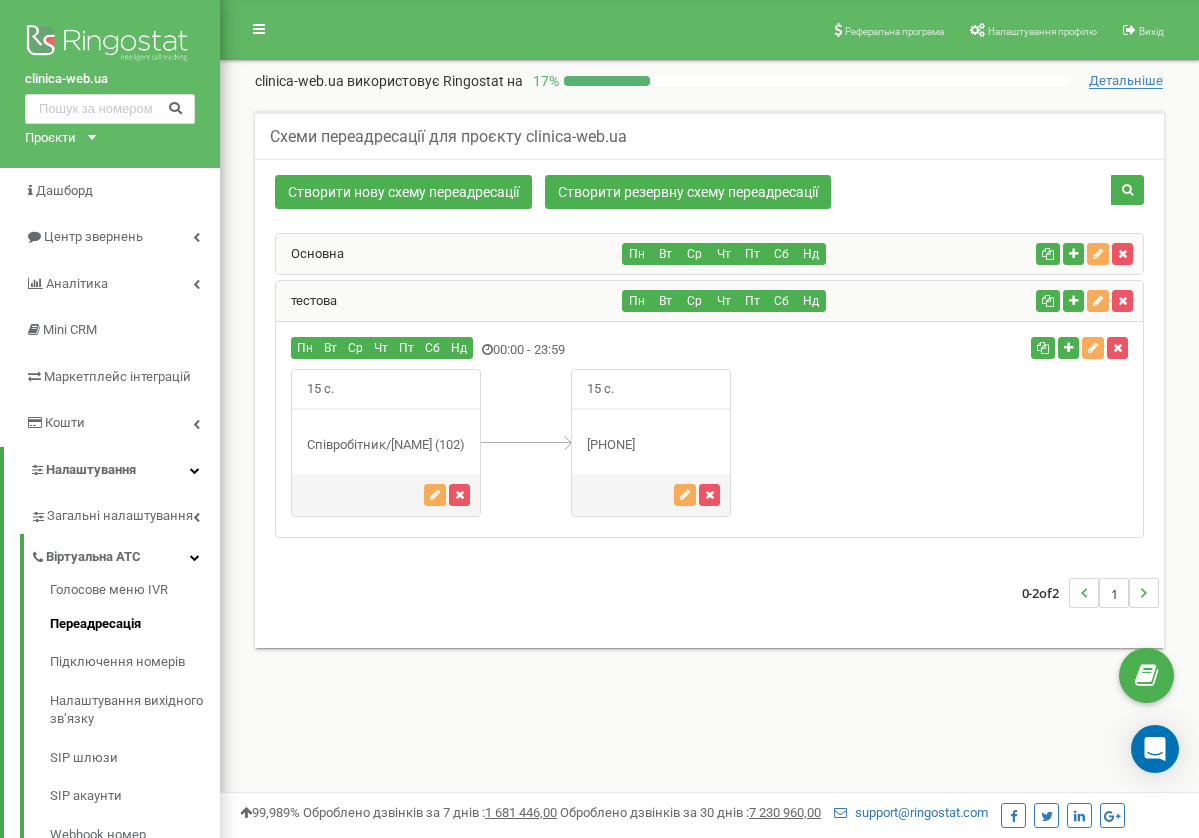 scroll, scrollTop: 0, scrollLeft: 0, axis: both 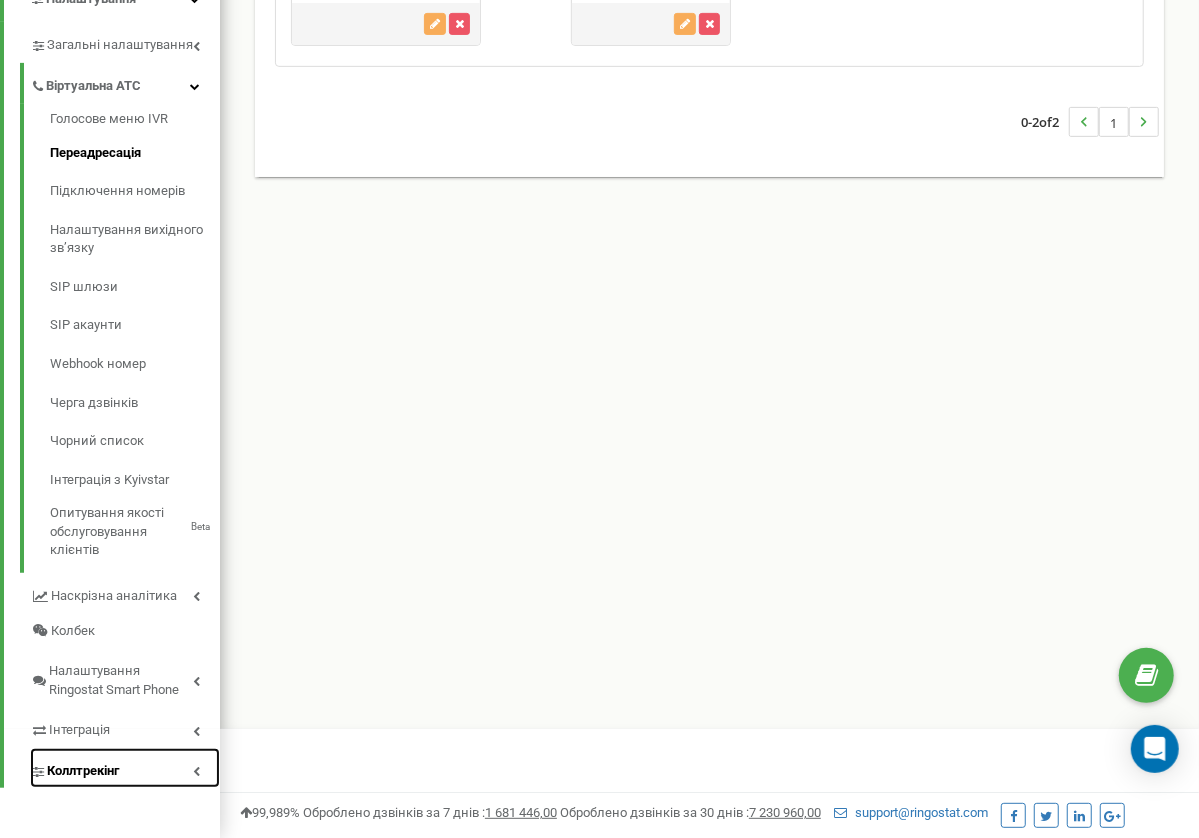 click on "Коллтрекінг" at bounding box center (125, 768) 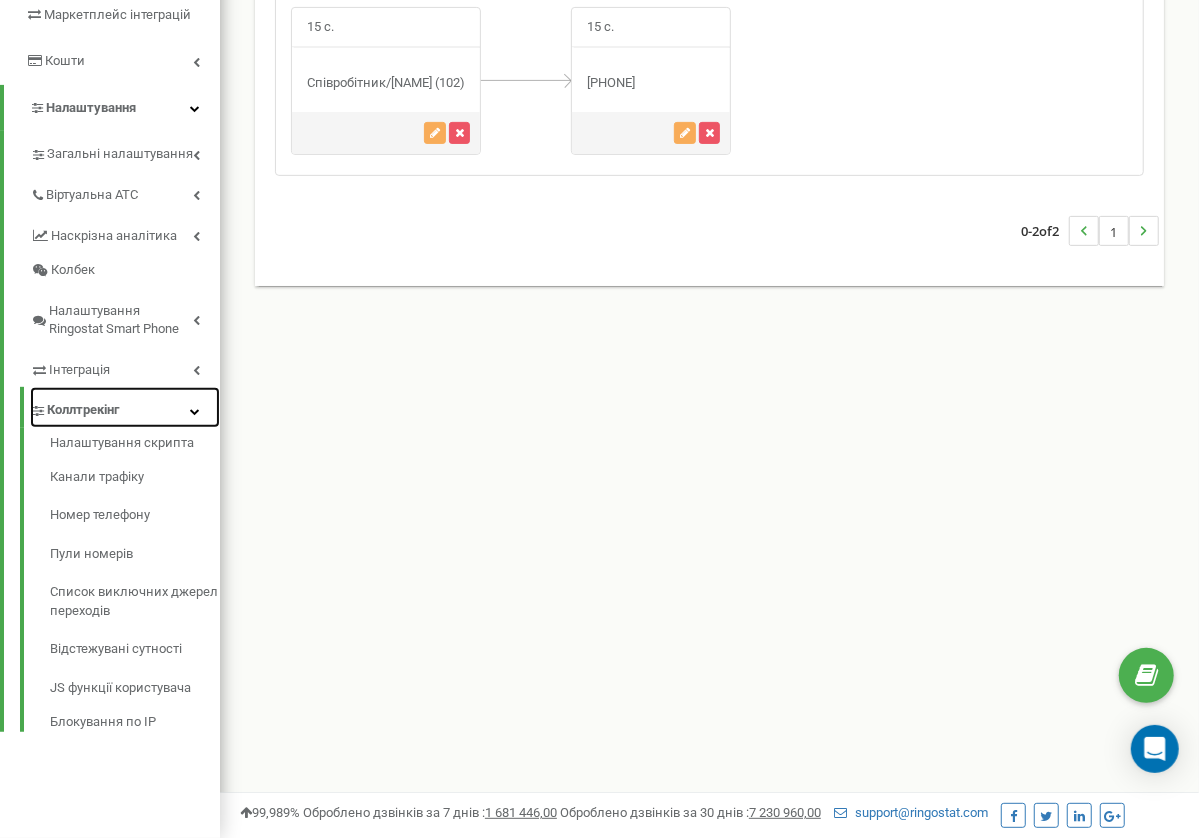 scroll, scrollTop: 362, scrollLeft: 0, axis: vertical 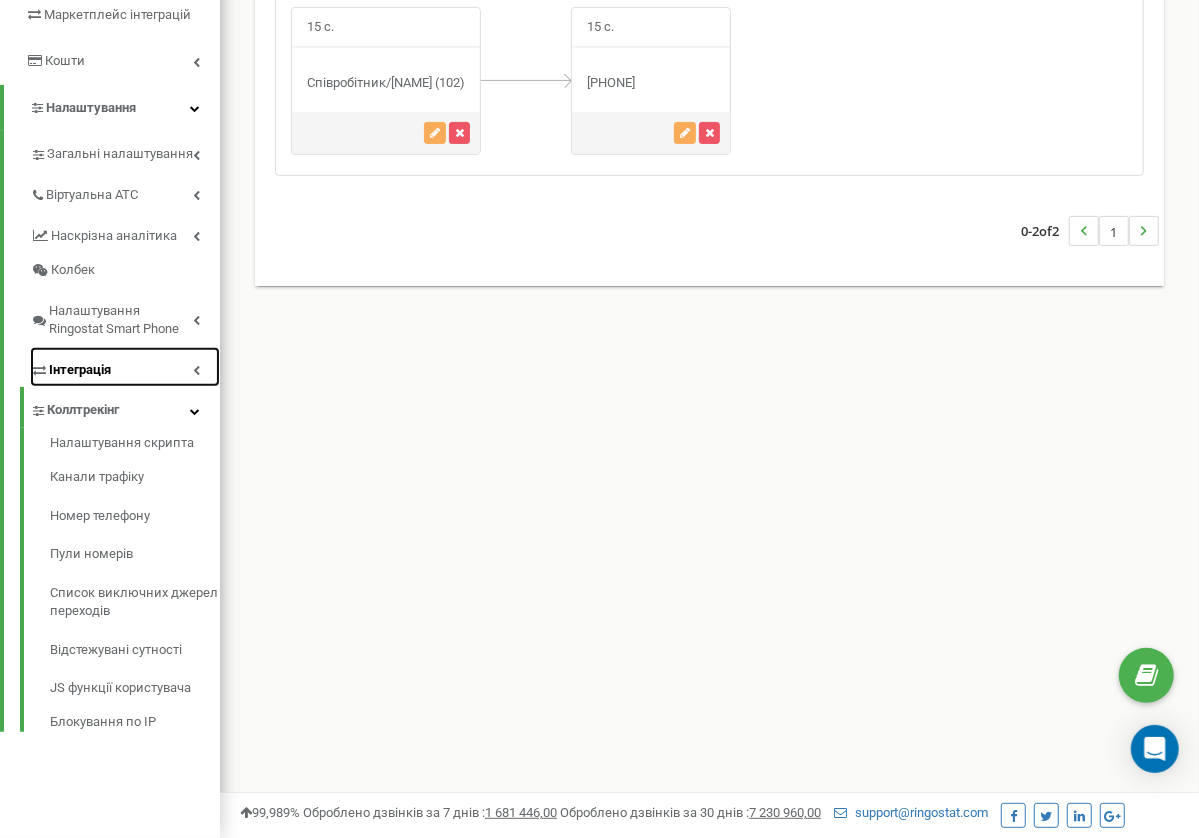 click on "Інтеграція" at bounding box center [125, 367] 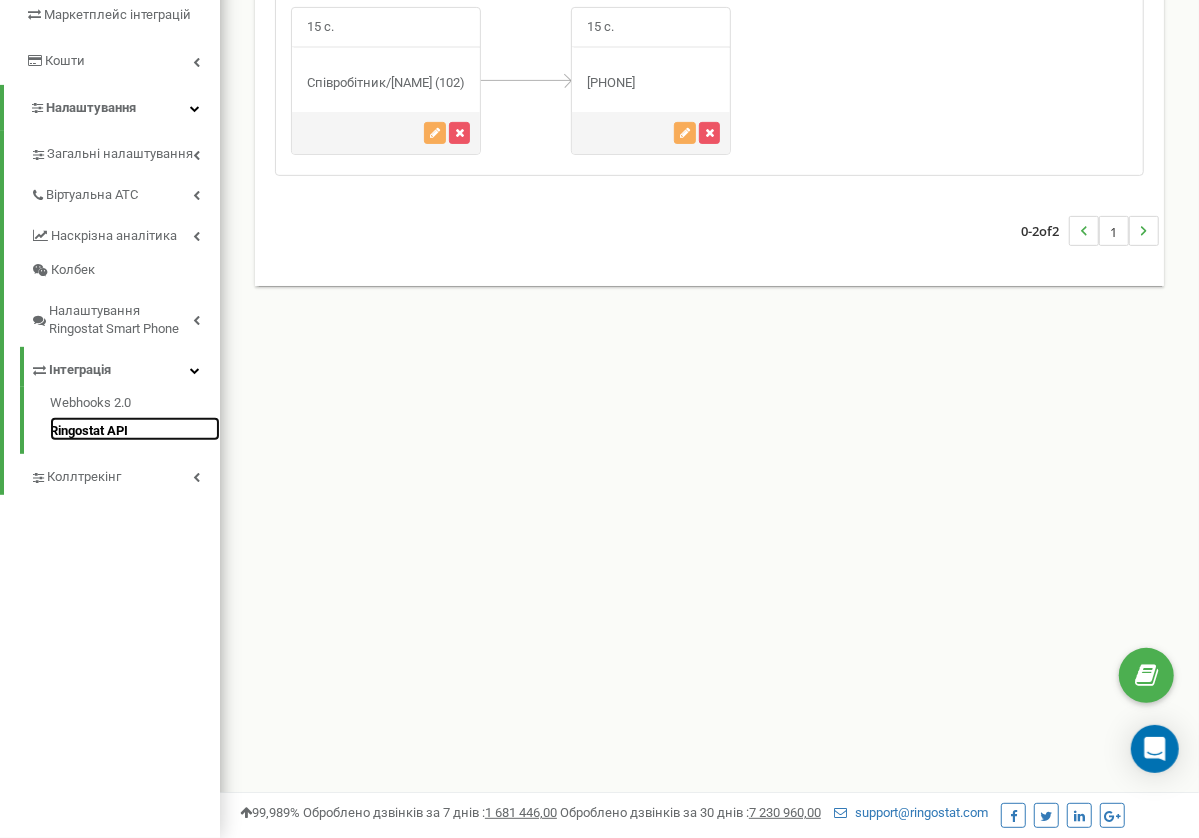 click on "Ringostat API" at bounding box center [135, 429] 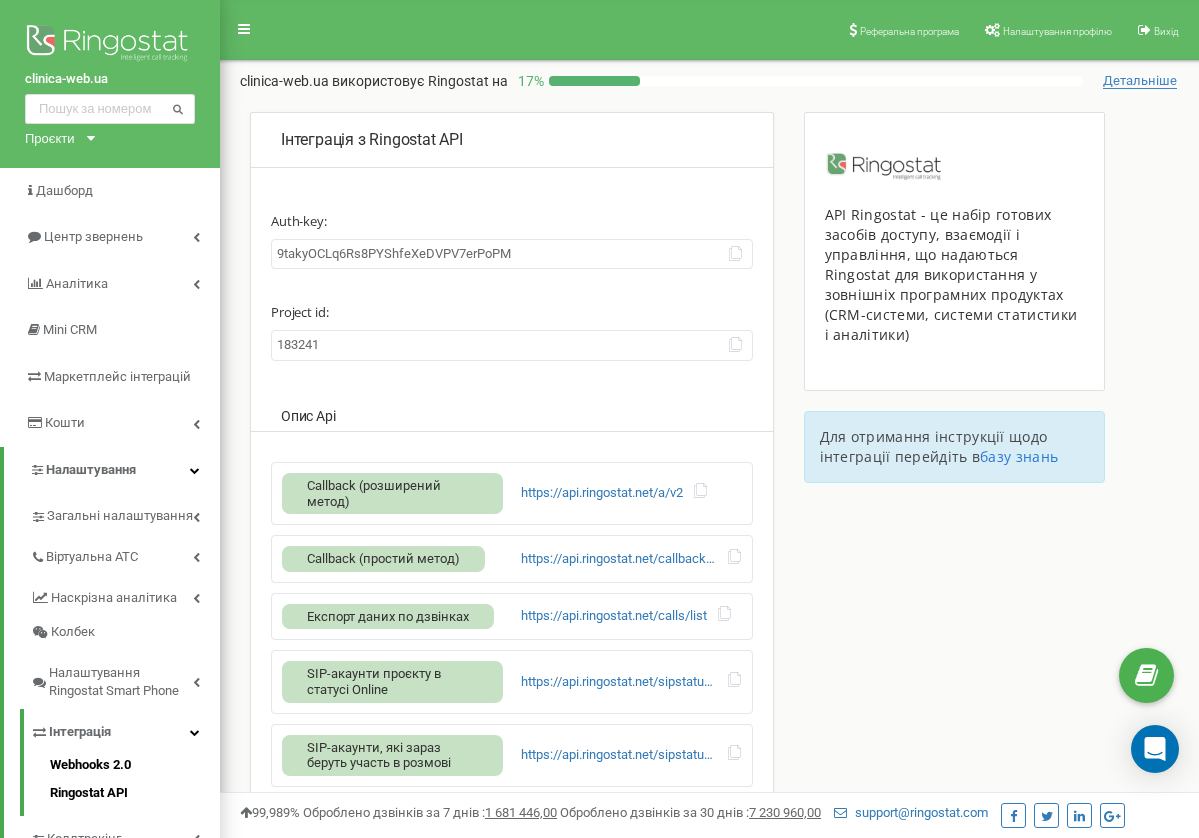 scroll, scrollTop: 0, scrollLeft: 0, axis: both 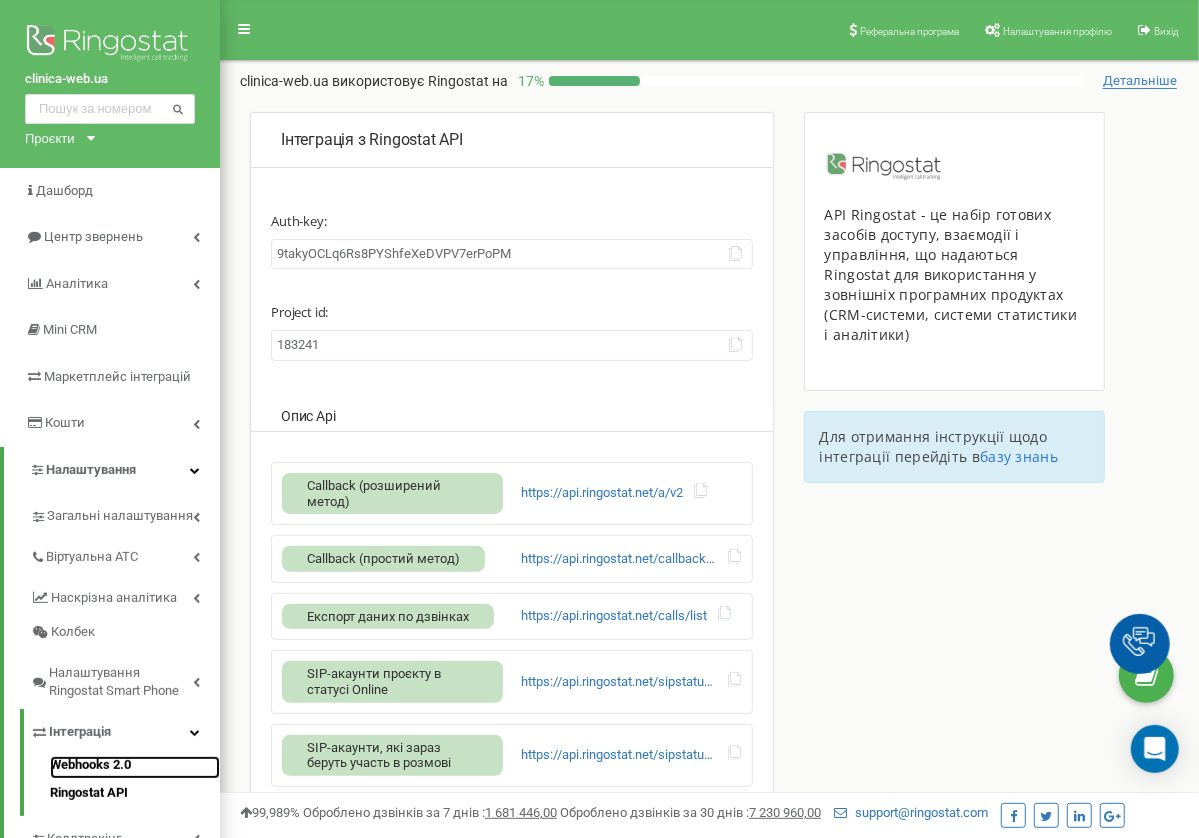 click on "Webhooks 2.0" at bounding box center (135, 768) 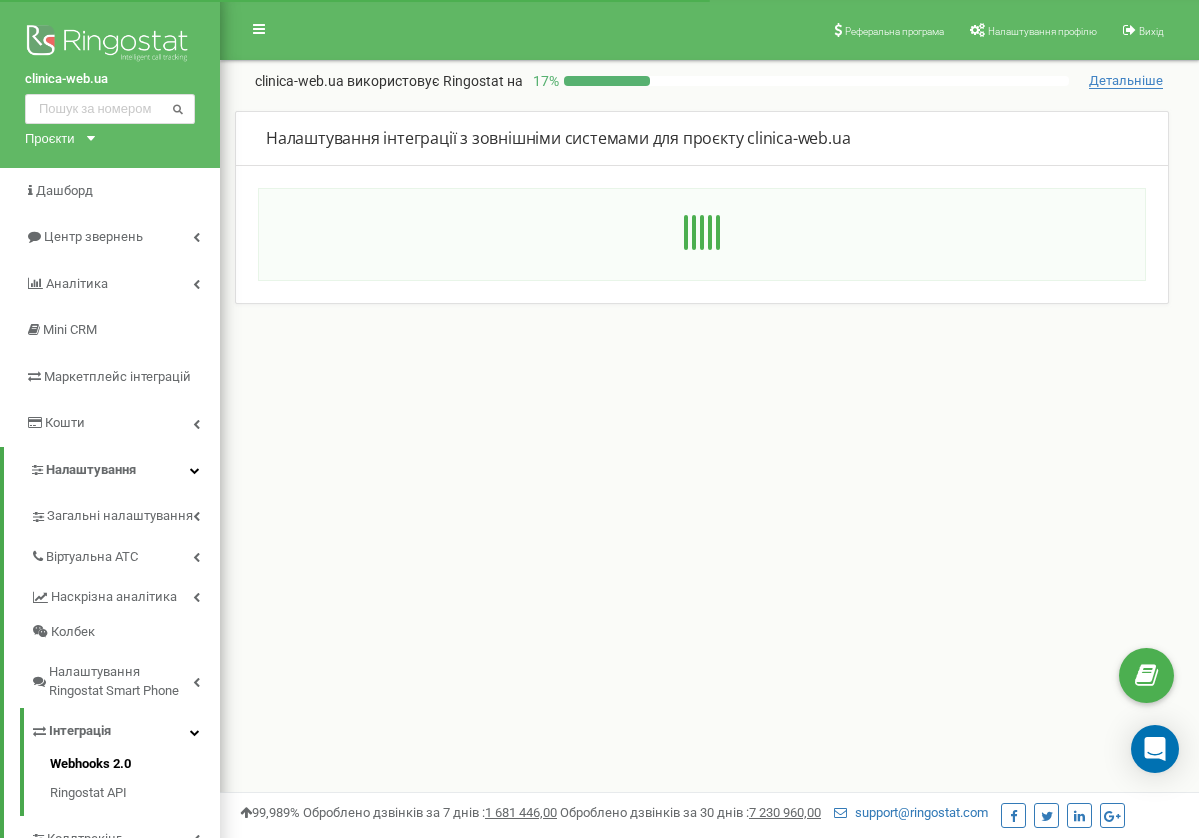 scroll, scrollTop: 0, scrollLeft: 0, axis: both 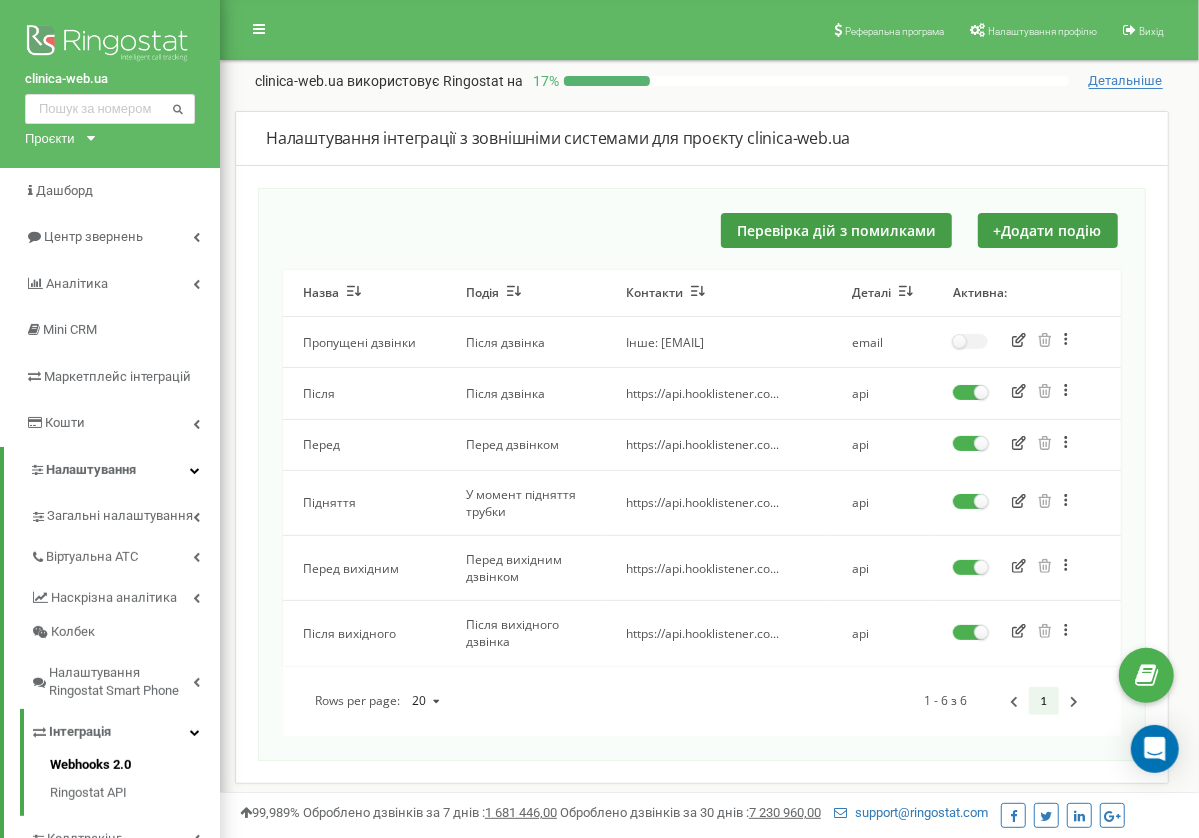 click on "Реферальна програма
Налаштування профілю
Вихід
clinica-web.ua   використовує Ringostat на  17 % Детальніше
Налаштування інтеграції з зовнішніми системами для проєкту   clinica-web.ua Перевірка дій з помилками +  Додати подію Назва Подія Контакти Деталі Активна: Пропущені дзвінки Після дзвінка Інше: support@medakadem.com email Зробити копію Перенести Після Після дзвінка api Перенести api" at bounding box center [709, 600] 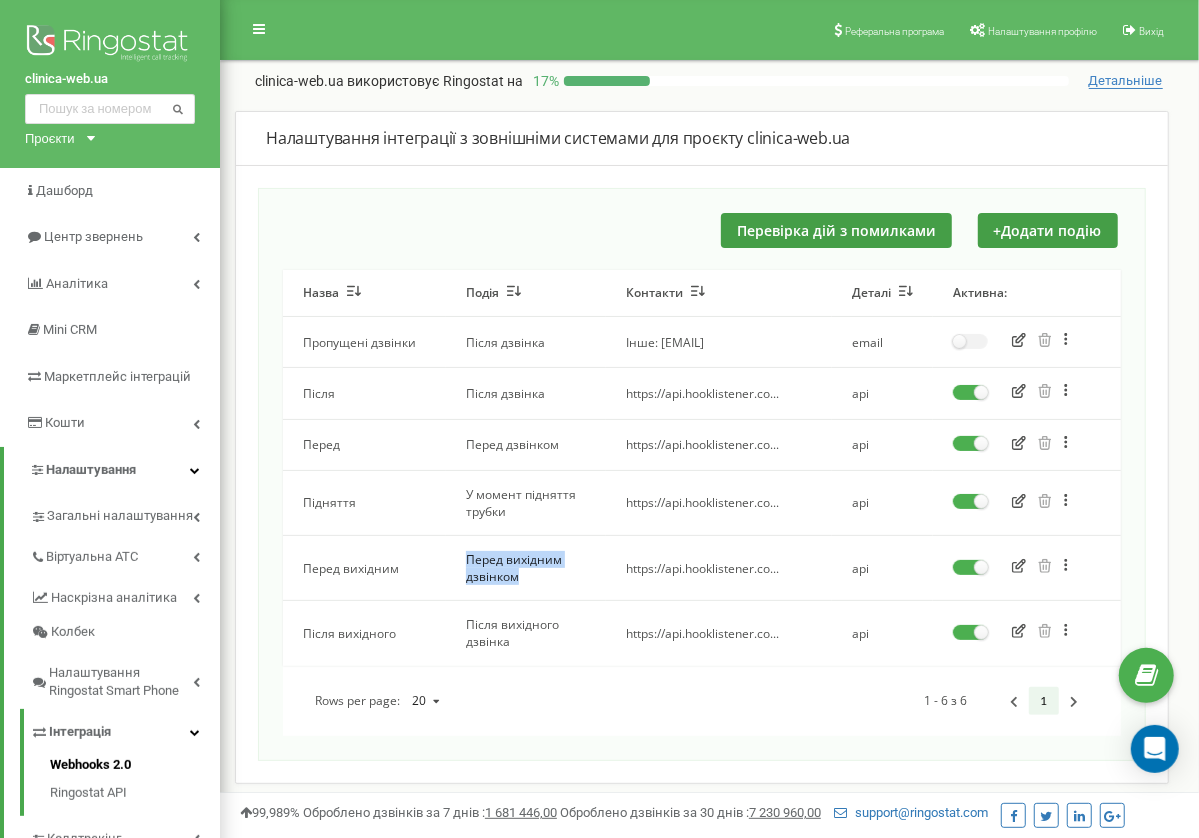 drag, startPoint x: 568, startPoint y: 574, endPoint x: 589, endPoint y: 576, distance: 21.095022 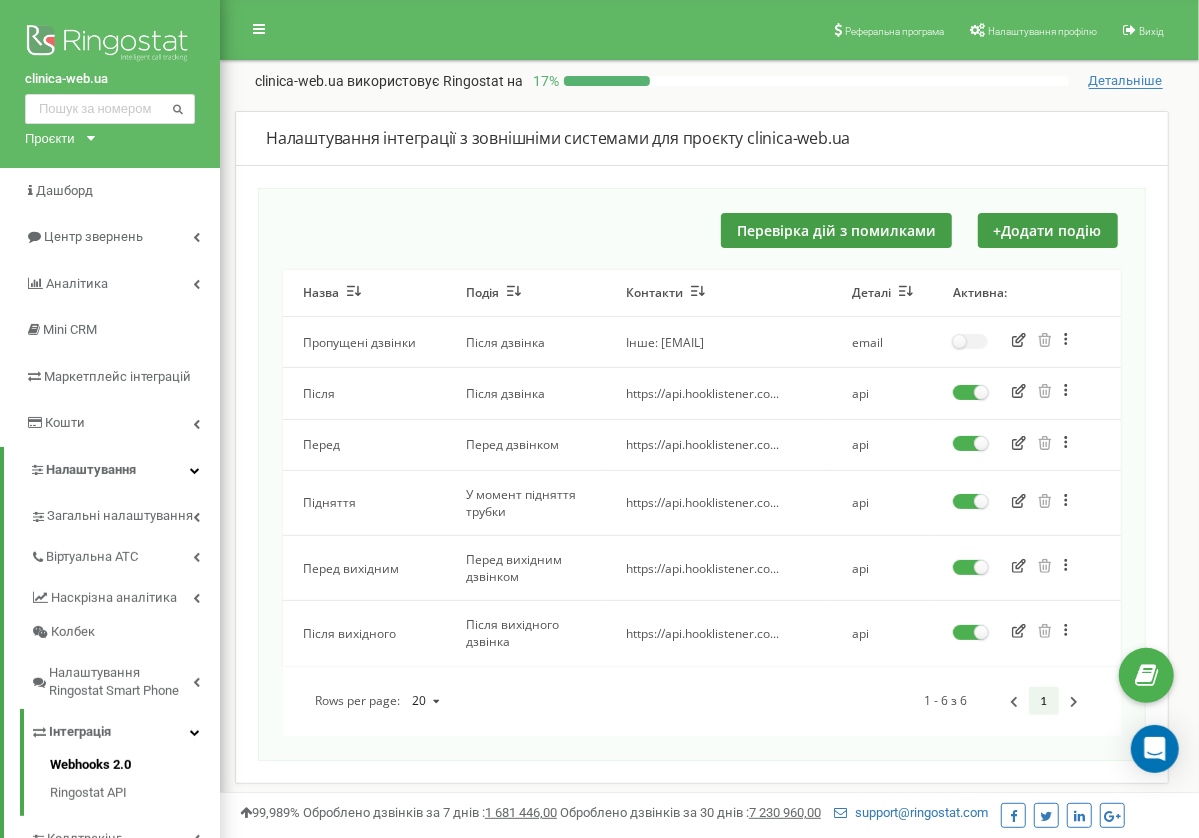 click on "Перед вихідним дзвінком" at bounding box center [526, 567] 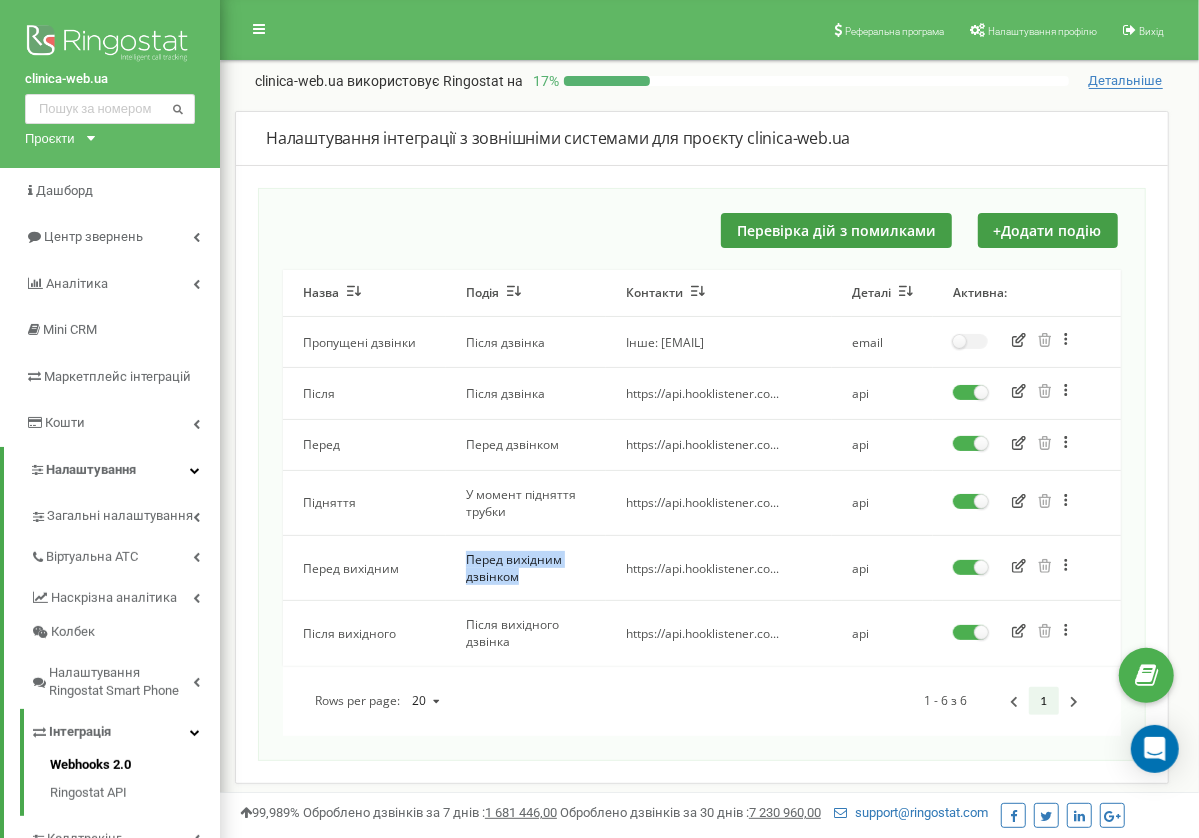 drag, startPoint x: 457, startPoint y: 558, endPoint x: 598, endPoint y: 578, distance: 142.41138 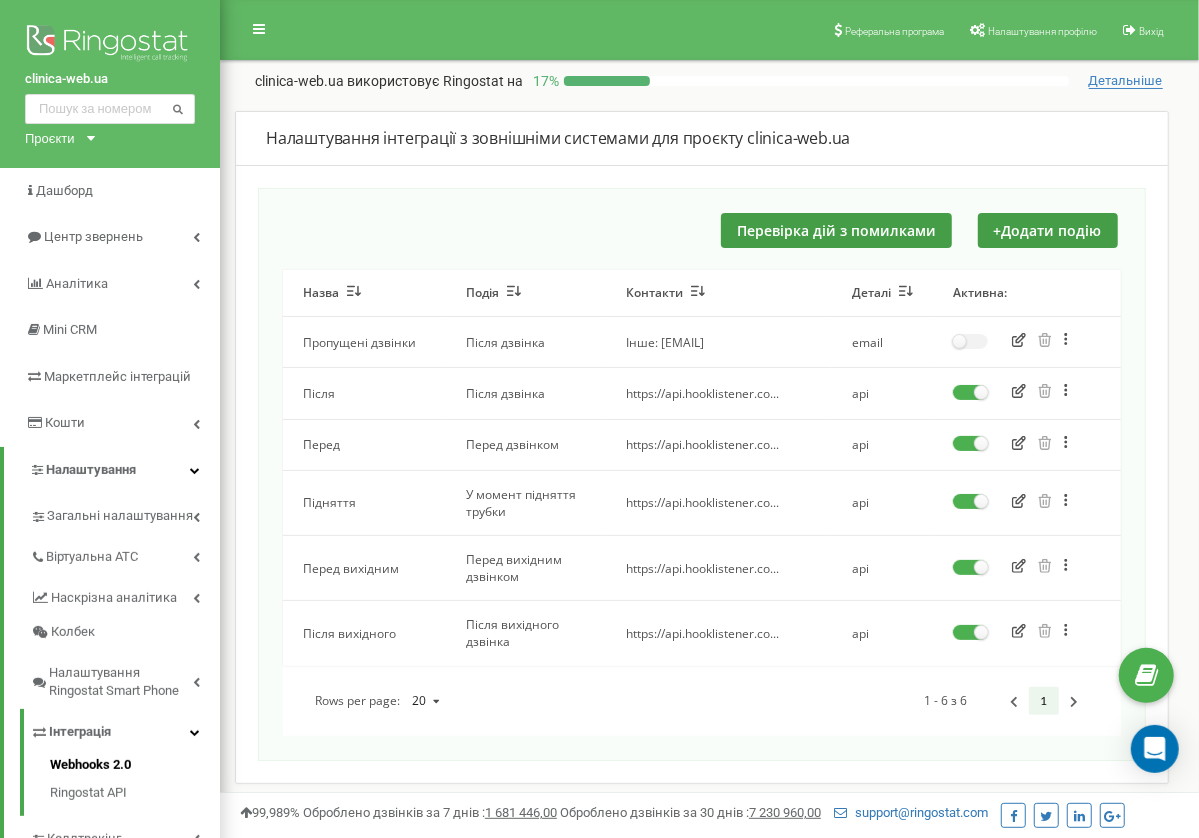 click on "Перед вихідним дзвінком" at bounding box center (526, 567) 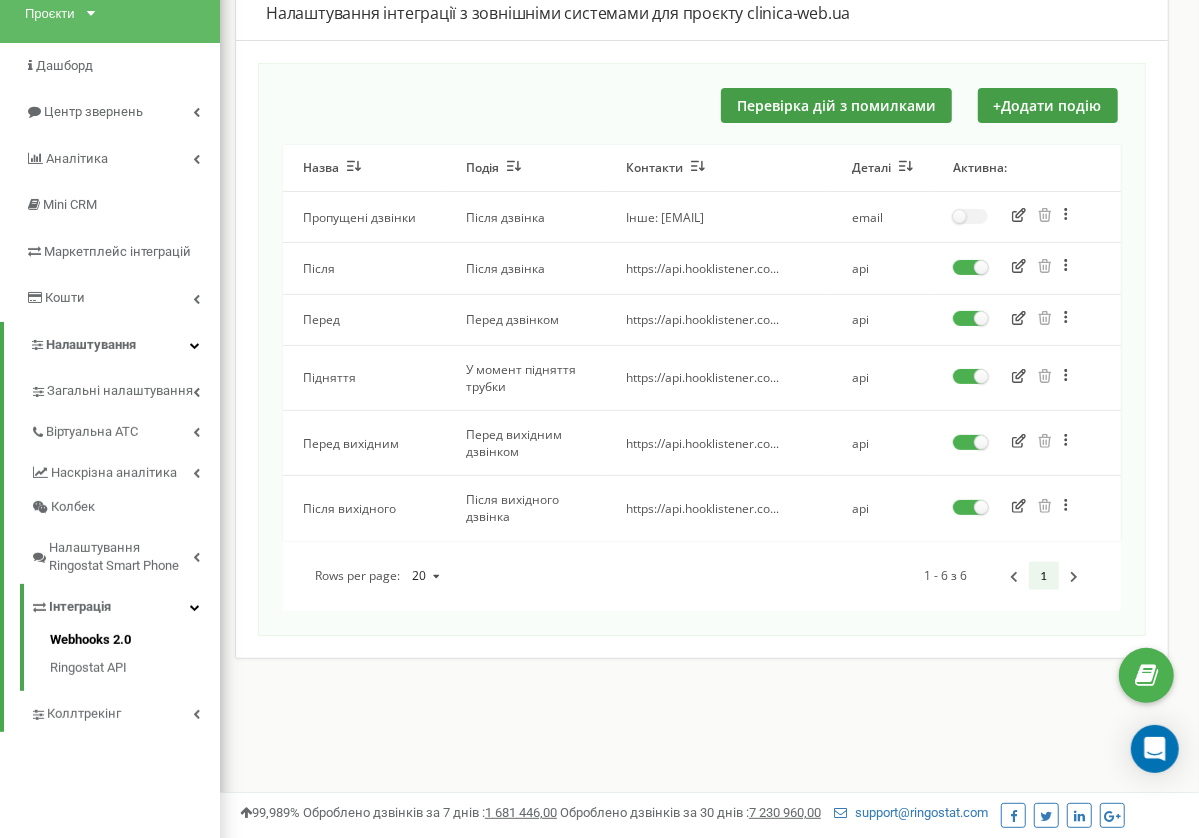 click at bounding box center (1078, 441) 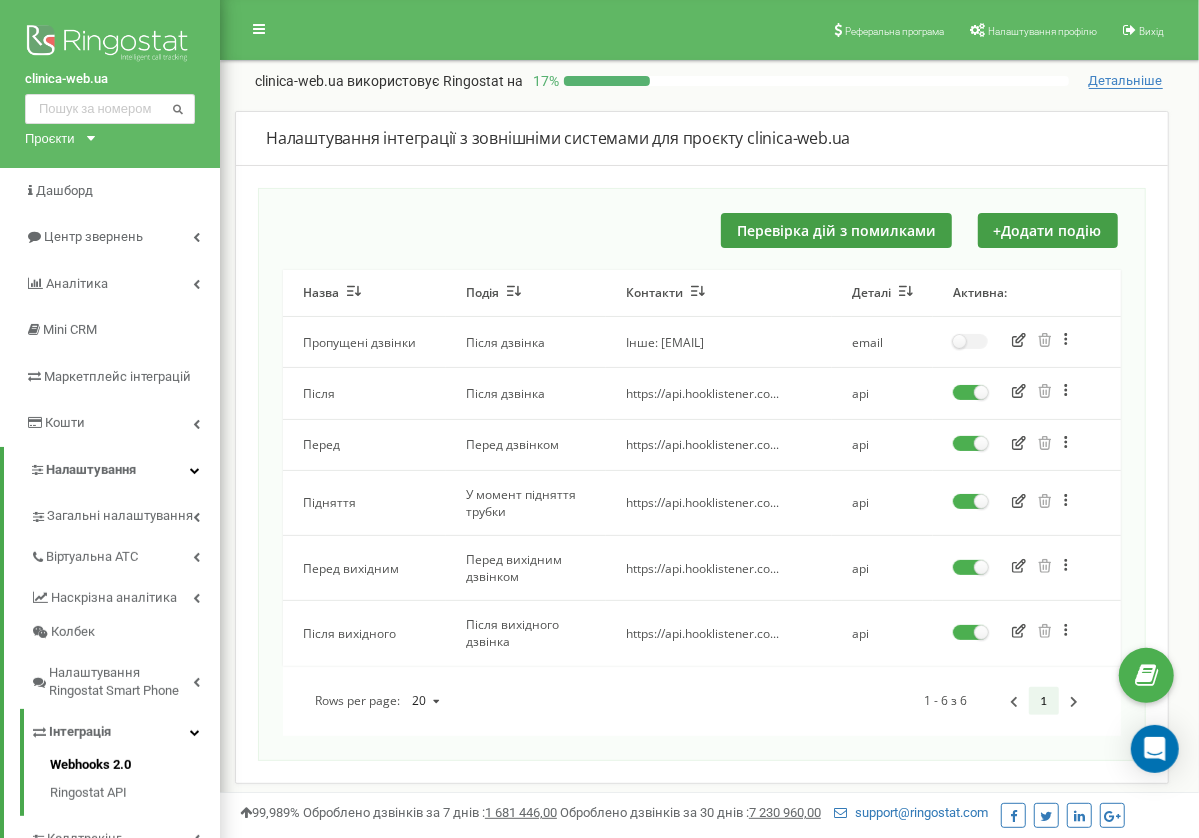 click on "Після" at bounding box center [364, 393] 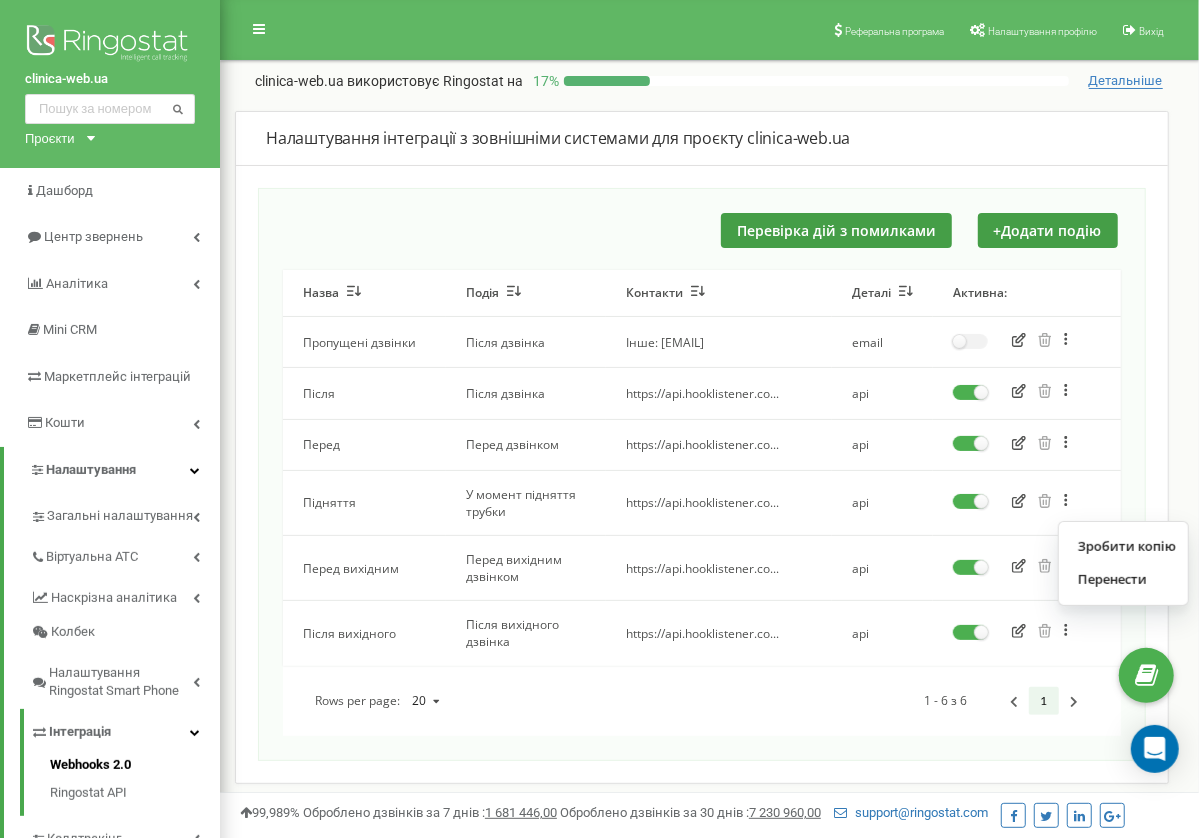 click 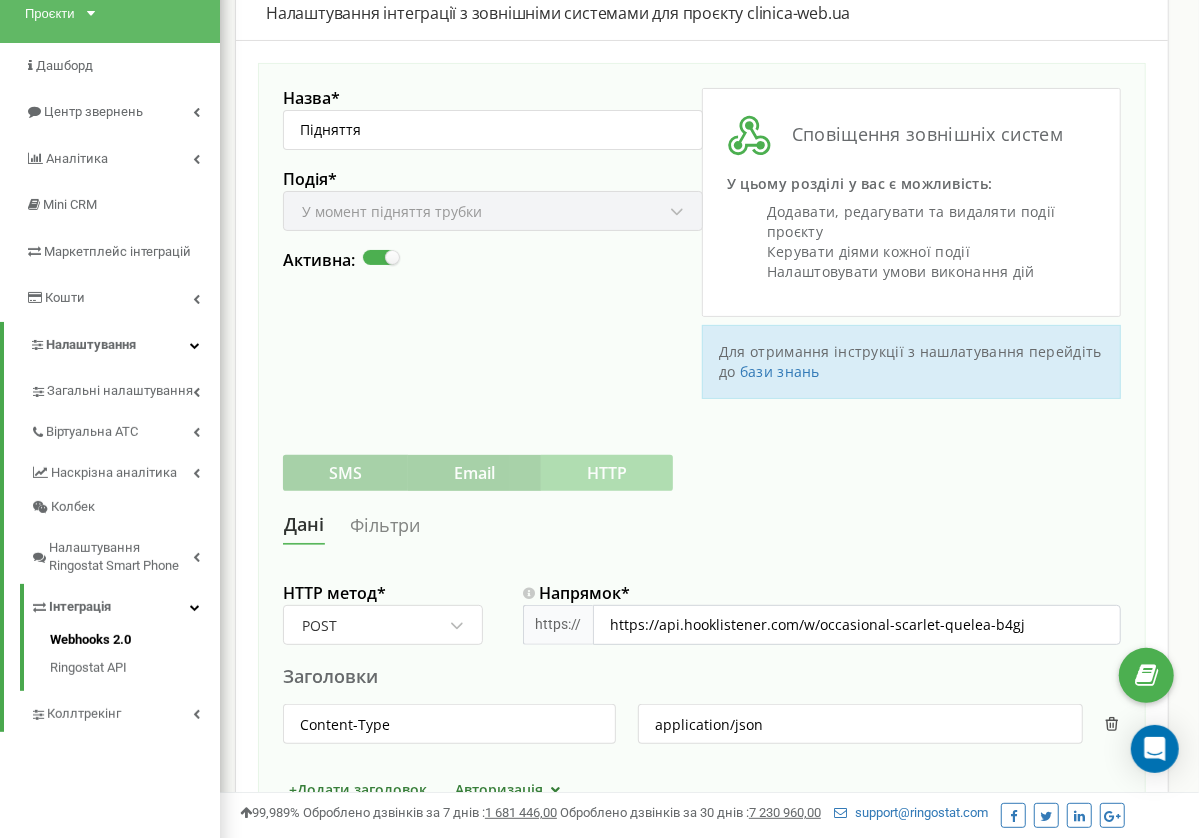 scroll, scrollTop: 500, scrollLeft: 0, axis: vertical 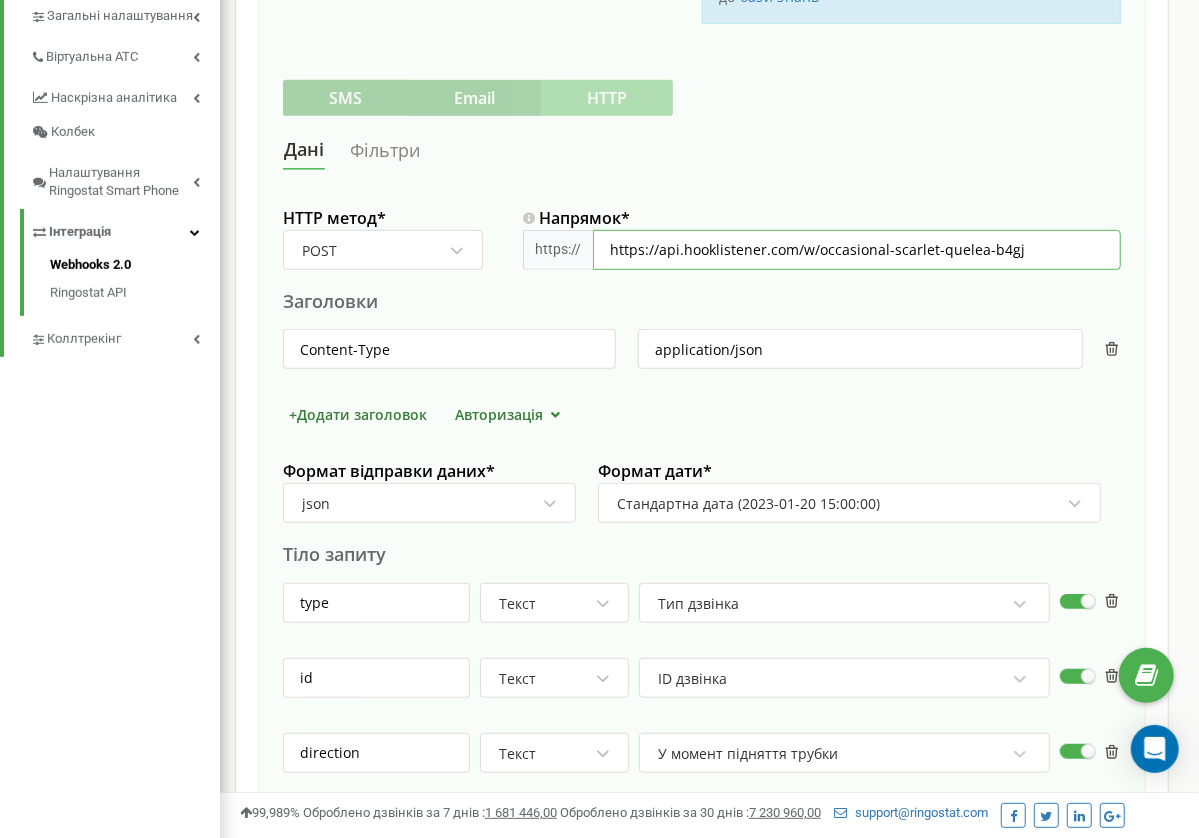 drag, startPoint x: 1037, startPoint y: 246, endPoint x: 527, endPoint y: 241, distance: 510.0245 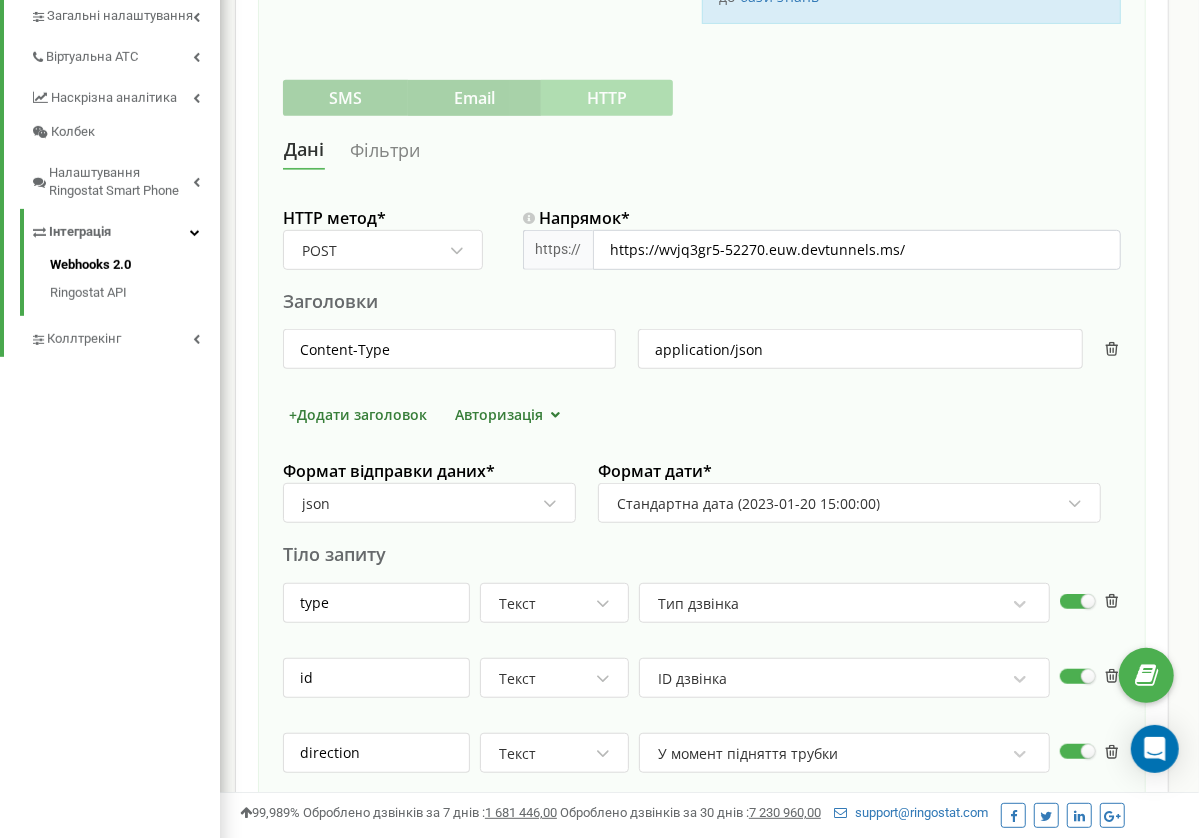 click at bounding box center [822, 279] 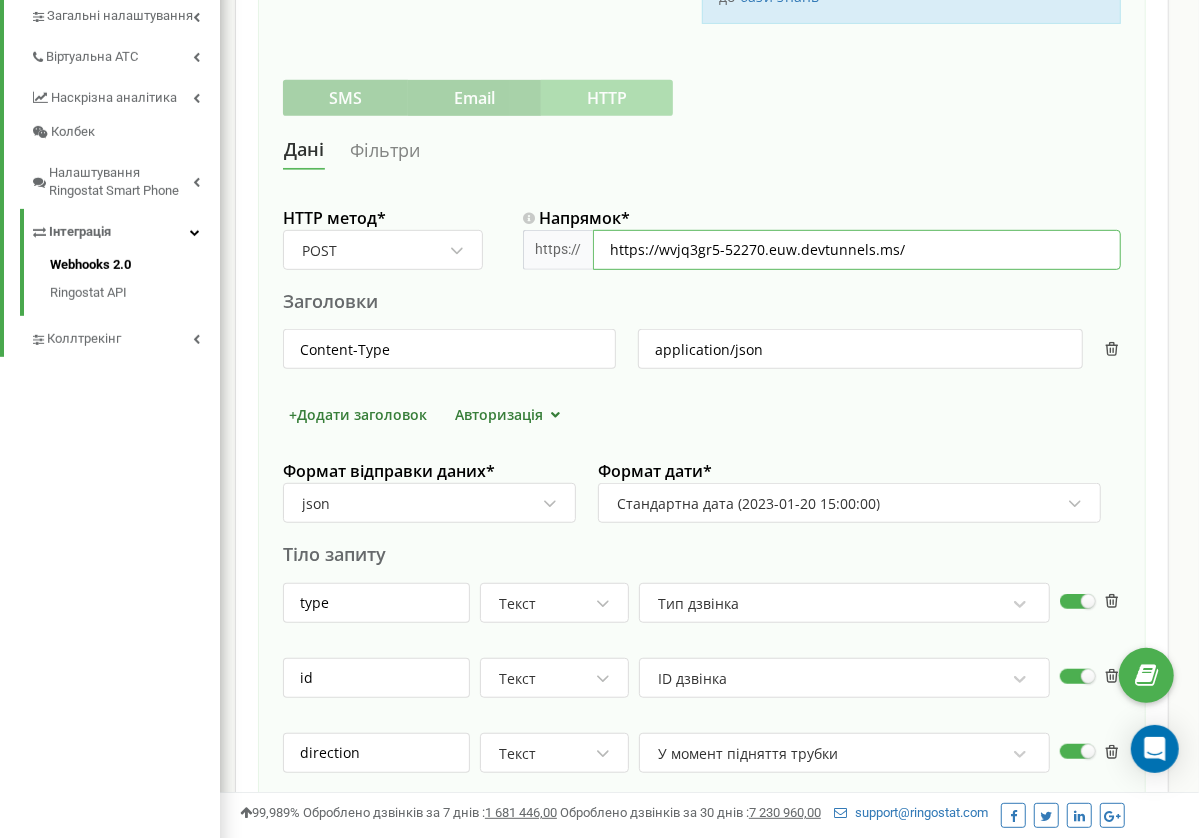 click on "https://wvjq3gr5-52270.euw.devtunnels.ms/" at bounding box center (857, 250) 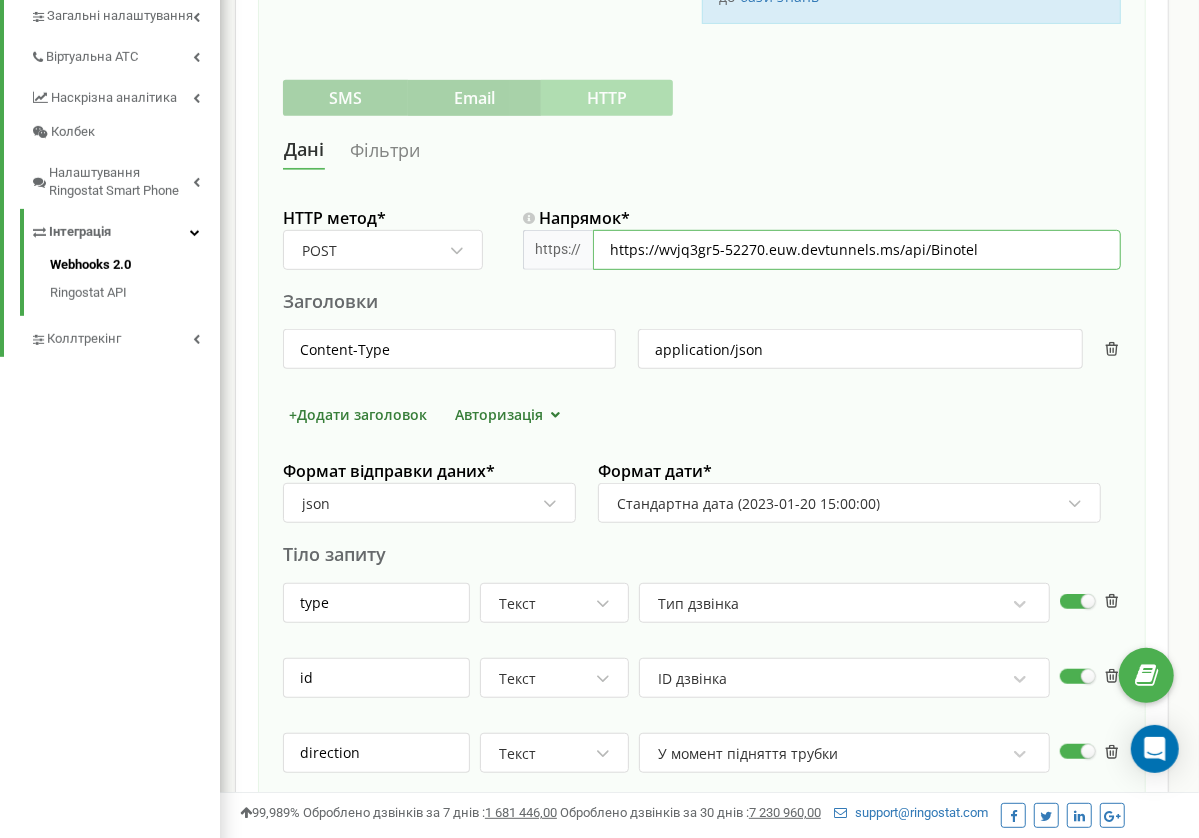 click on "https://wvjq3gr5-52270.euw.devtunnels.ms/api/Binotel" at bounding box center (857, 250) 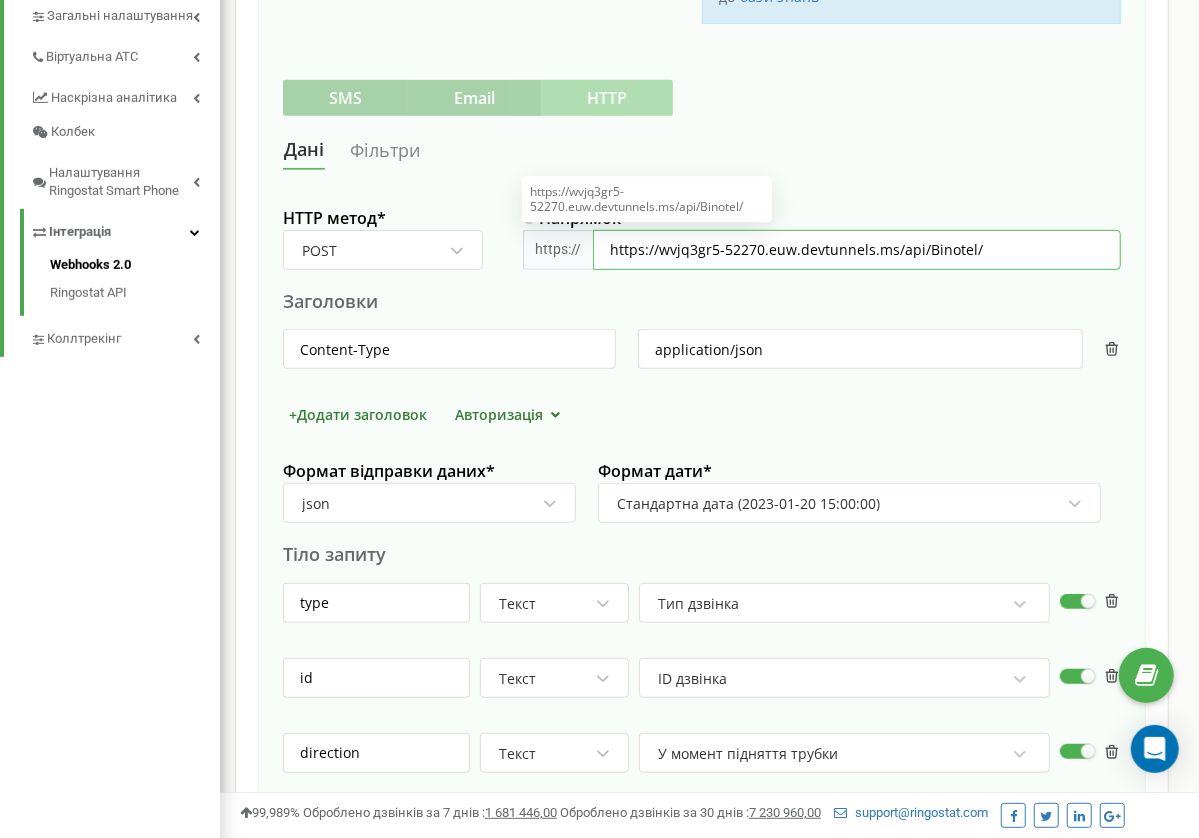 paste on "Push" 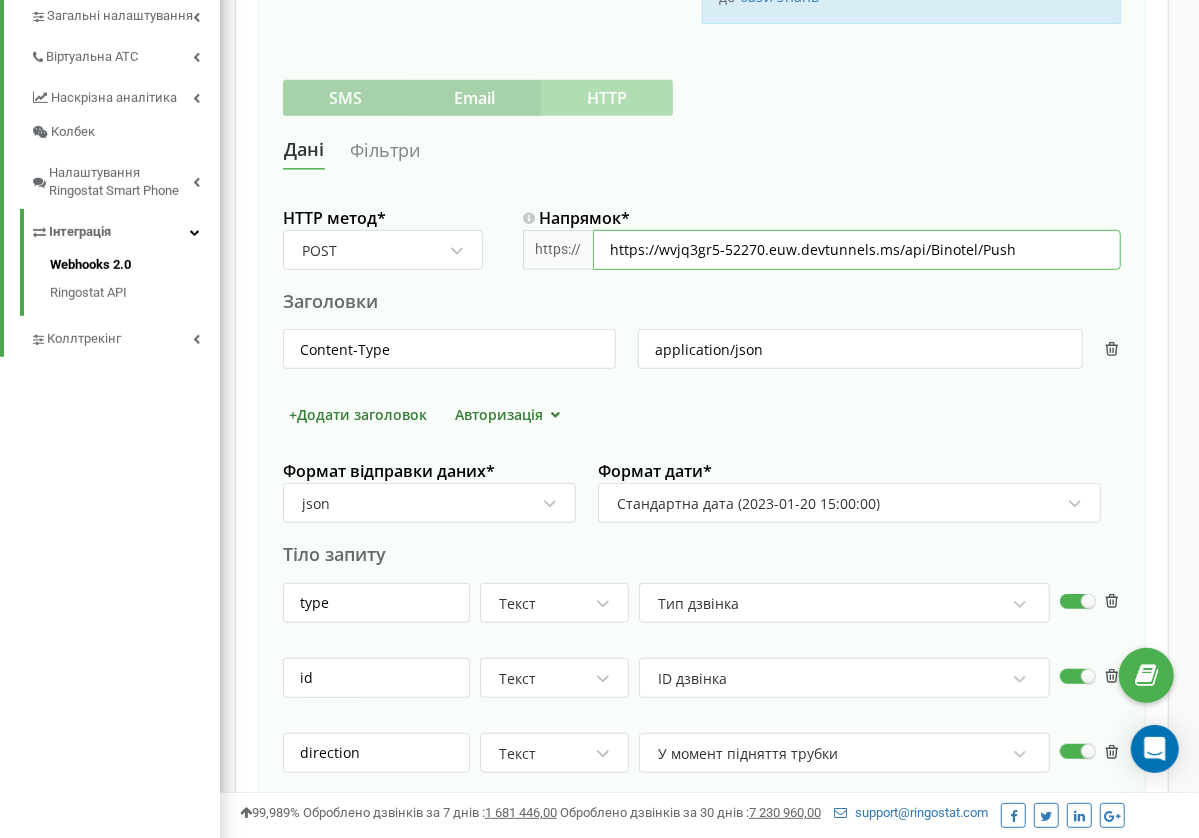 type on "https://wvjq3gr5-52270.euw.devtunnels.ms/api/Binotel/Push" 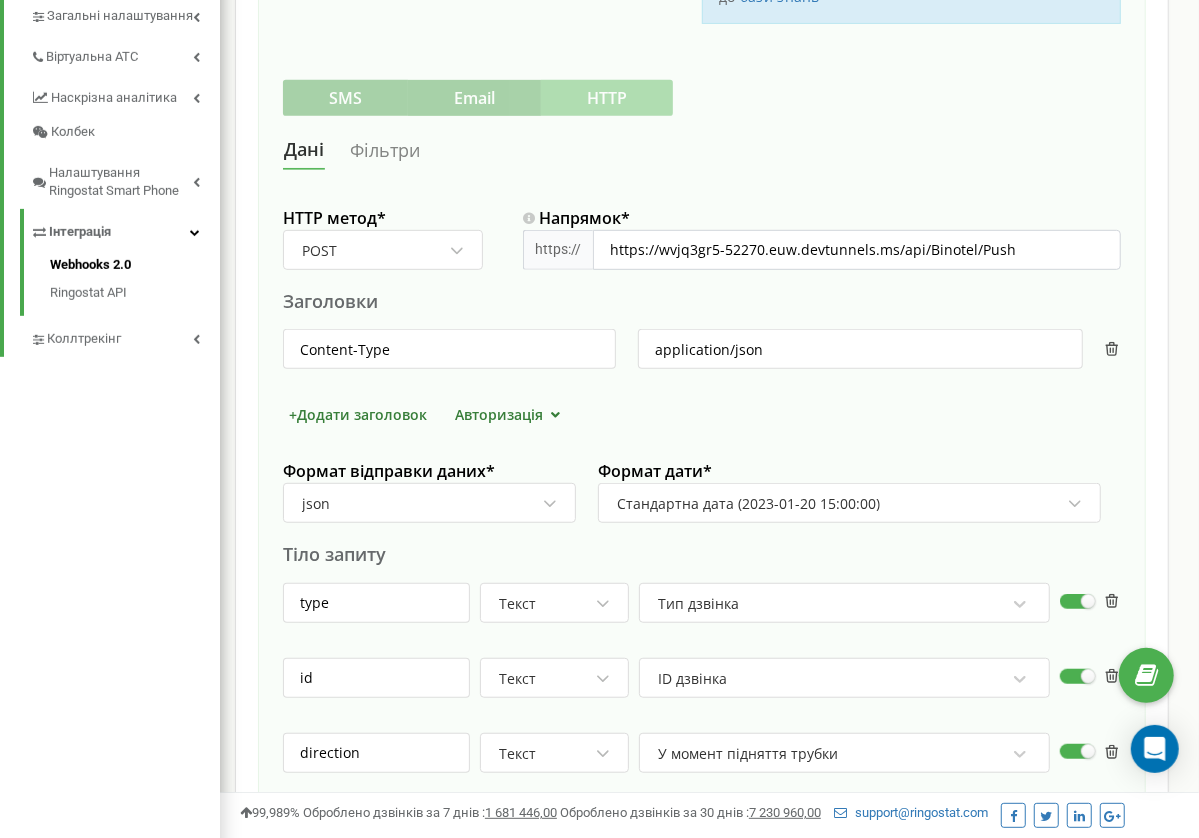 click at bounding box center (822, 279) 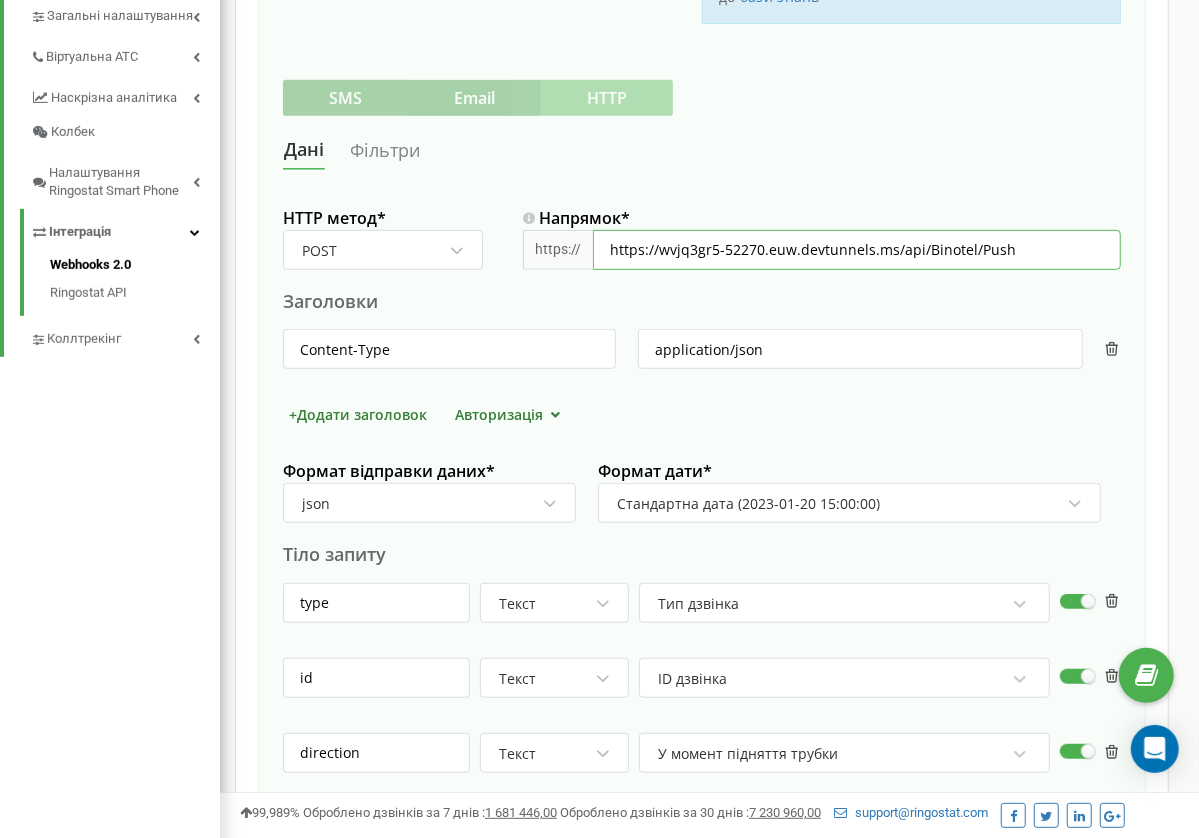 drag, startPoint x: 1044, startPoint y: 249, endPoint x: 517, endPoint y: 255, distance: 527.0342 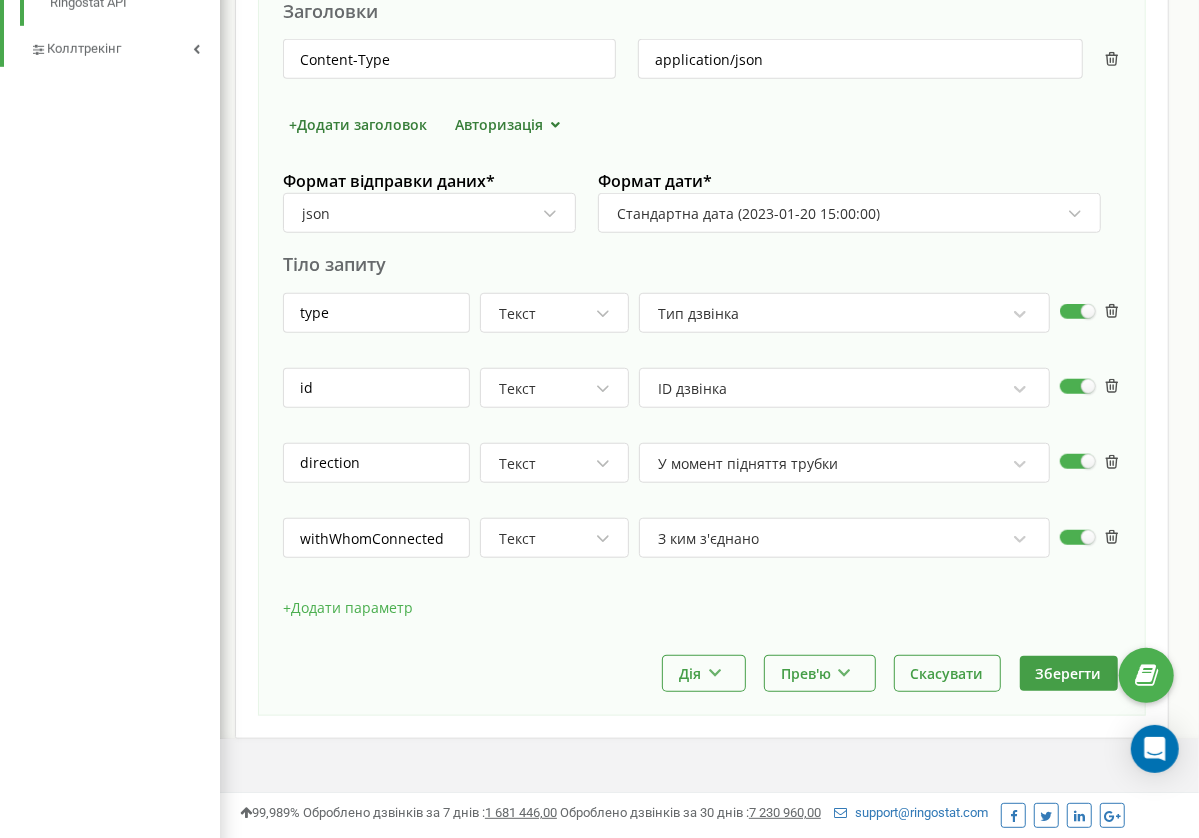 scroll, scrollTop: 801, scrollLeft: 0, axis: vertical 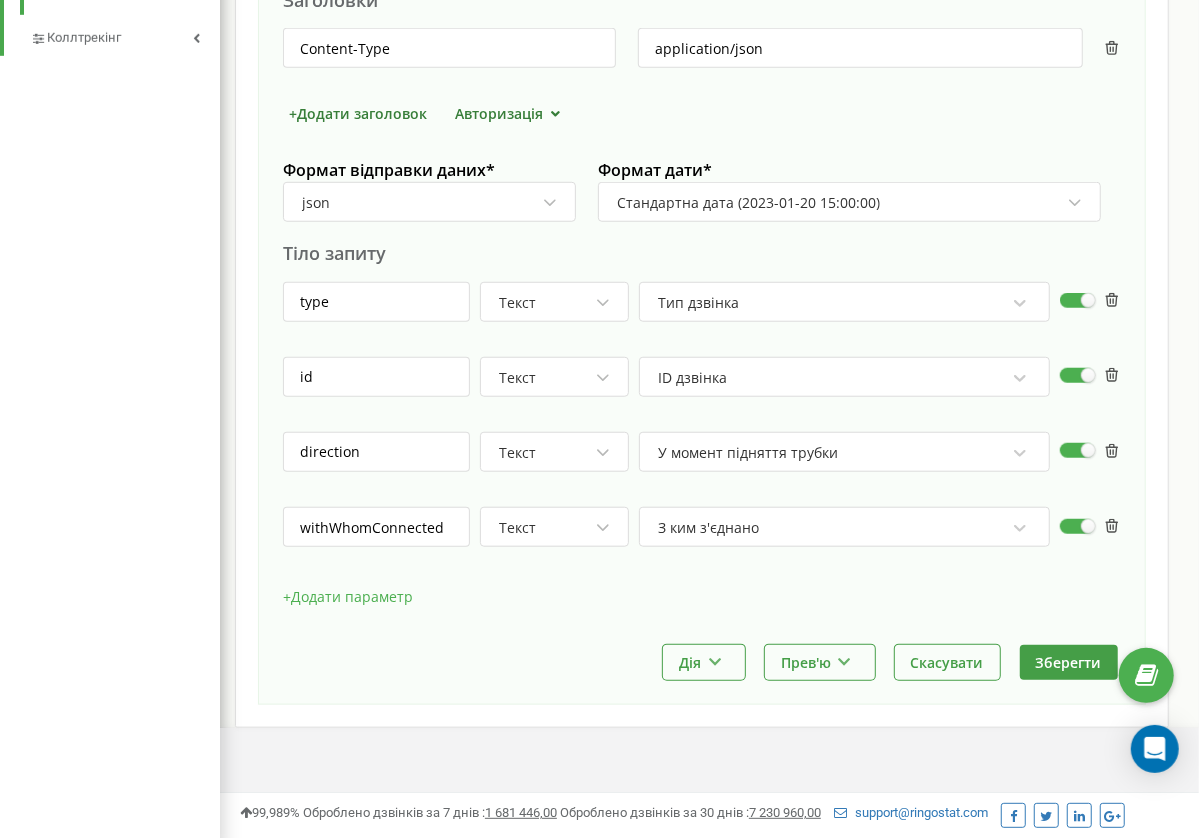 click on "type Текст Тип дзвінка" at bounding box center (702, 311) 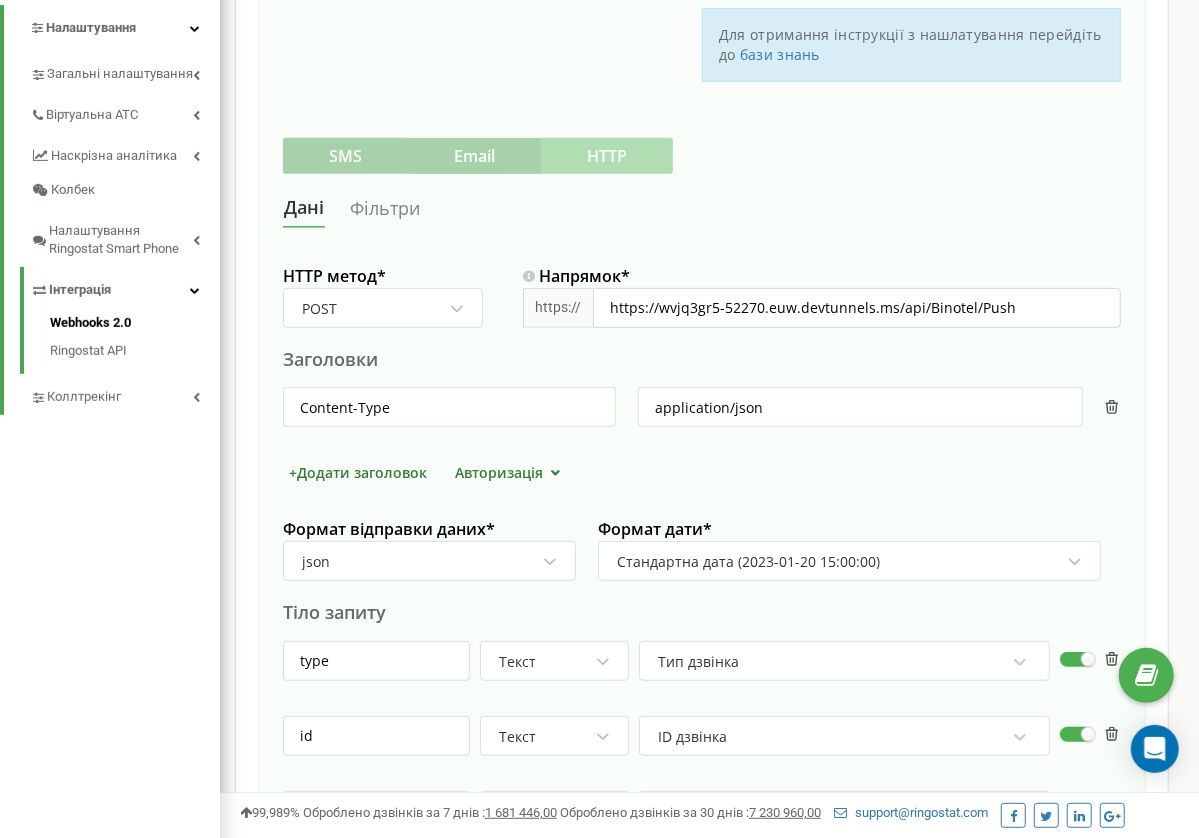 scroll, scrollTop: 817, scrollLeft: 0, axis: vertical 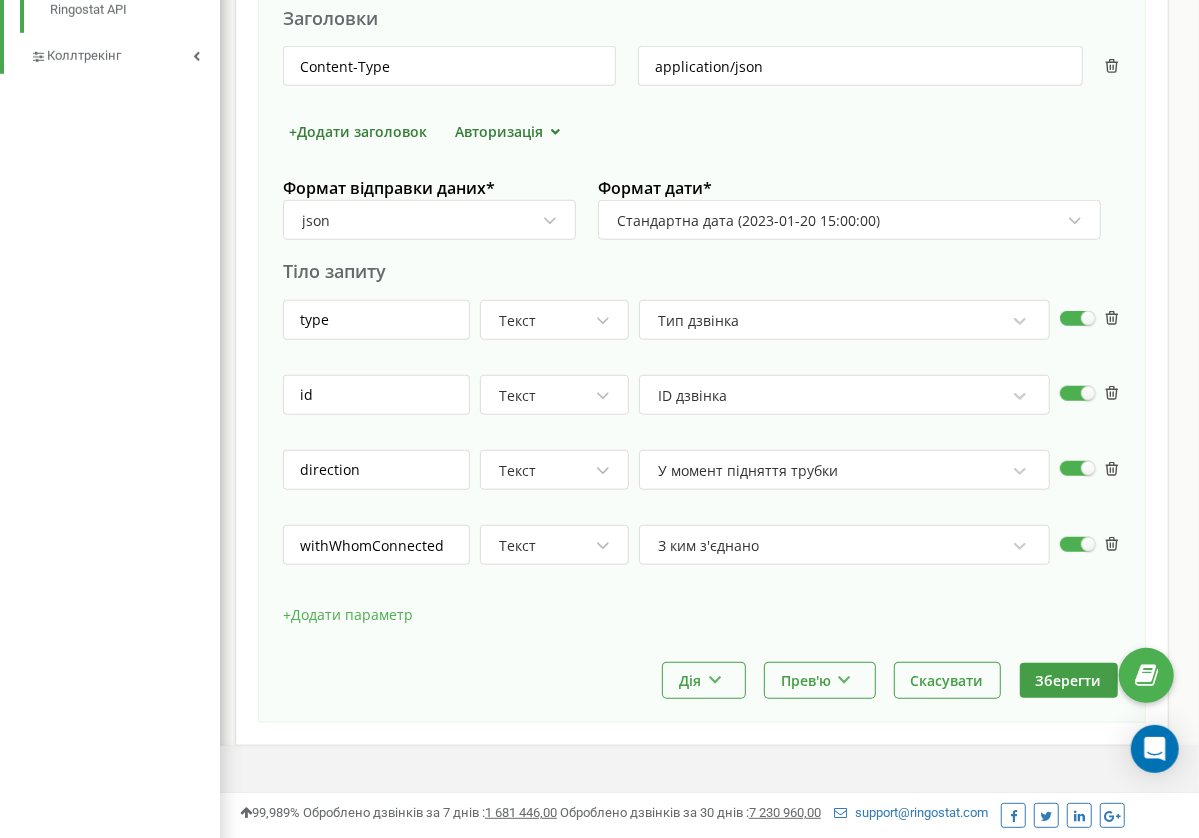 drag, startPoint x: 485, startPoint y: 0, endPoint x: 906, endPoint y: 123, distance: 438.60004 